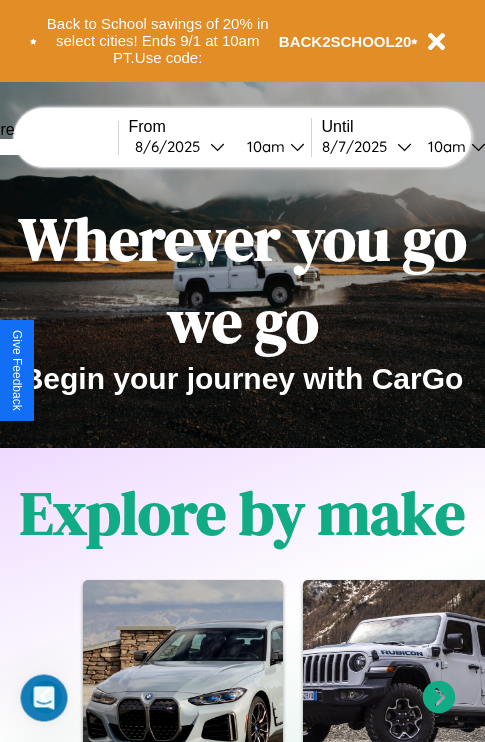 scroll, scrollTop: 0, scrollLeft: 0, axis: both 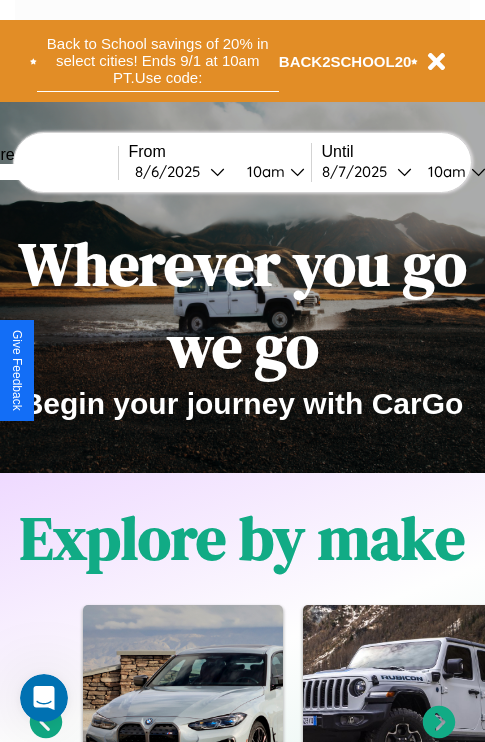 click on "Back to School savings of 20% in select cities! Ends 9/1 at 10am PT.  Use code:" at bounding box center (158, 61) 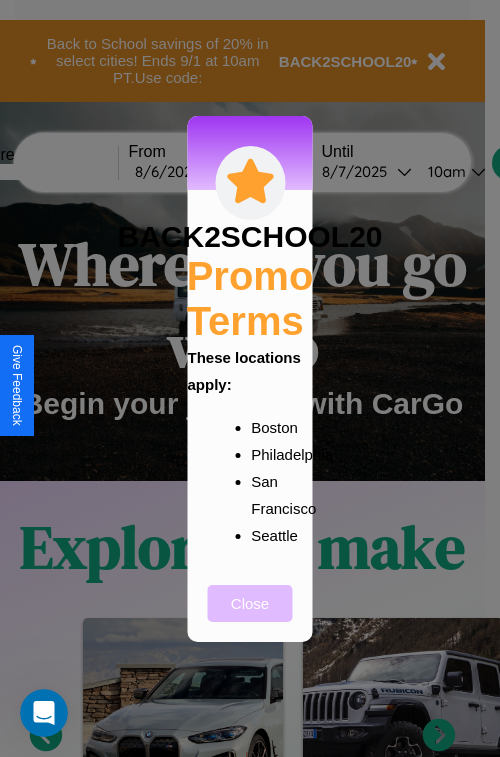 click on "Close" at bounding box center (250, 603) 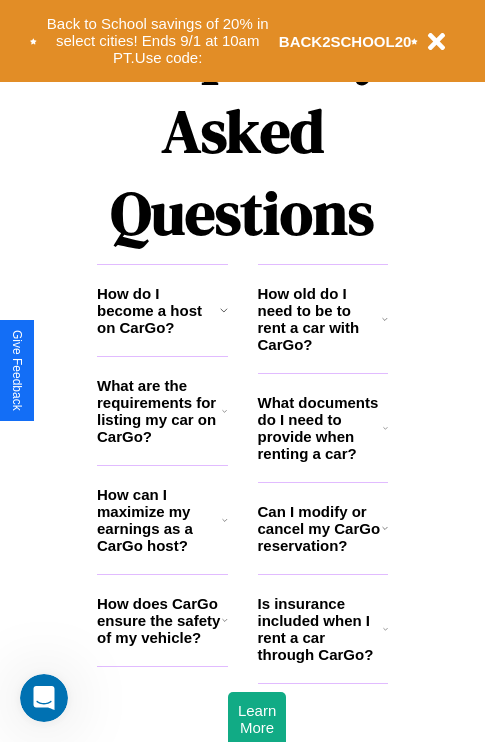 scroll, scrollTop: 2423, scrollLeft: 0, axis: vertical 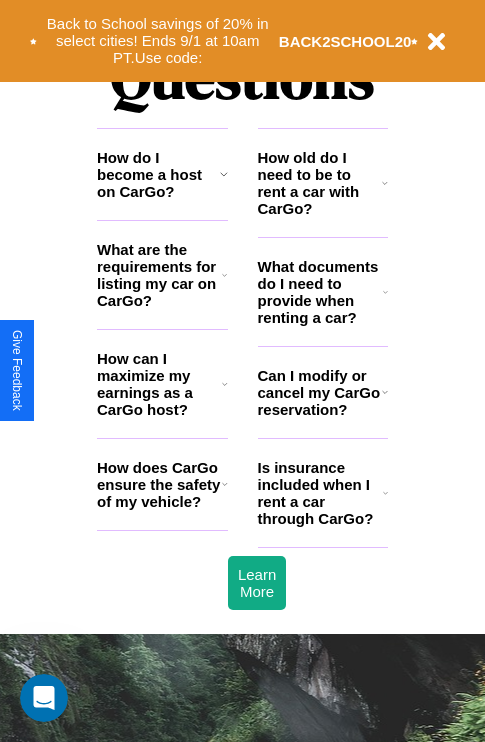 click 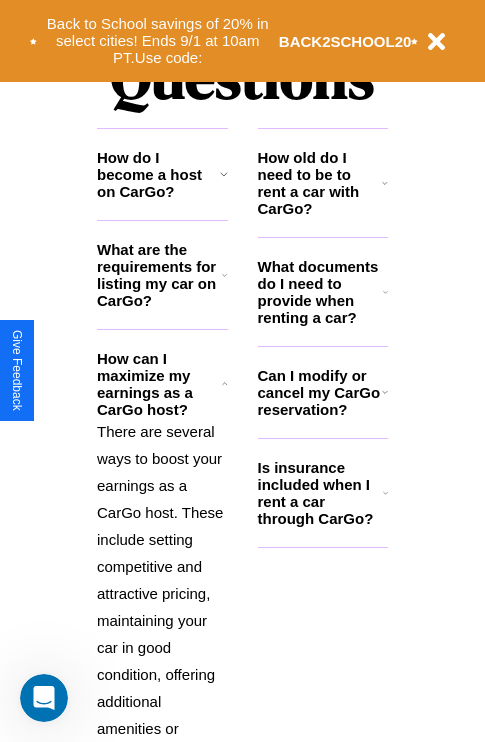 click 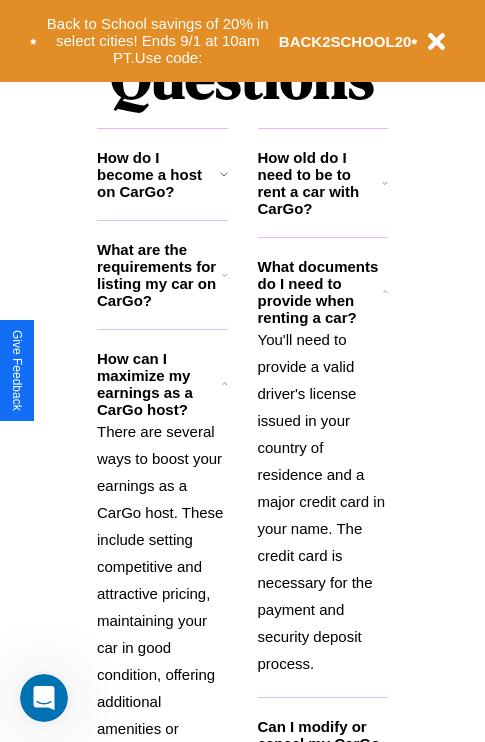 click on "How old do I need to be to rent a car with CarGo?" at bounding box center [320, 183] 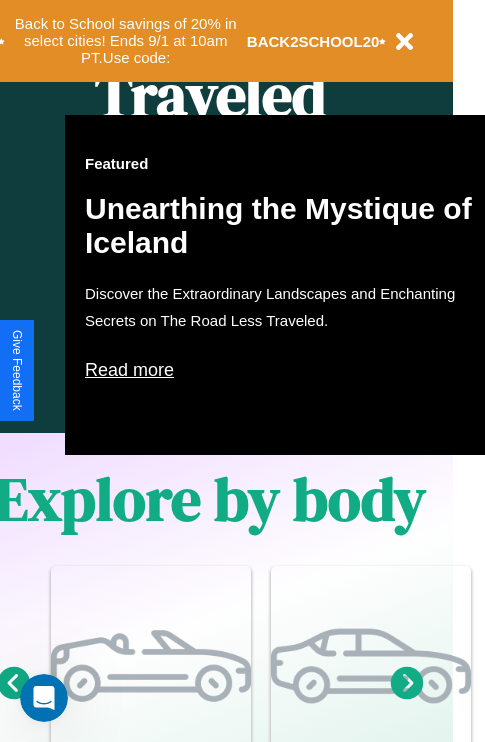 scroll, scrollTop: 997, scrollLeft: 32, axis: both 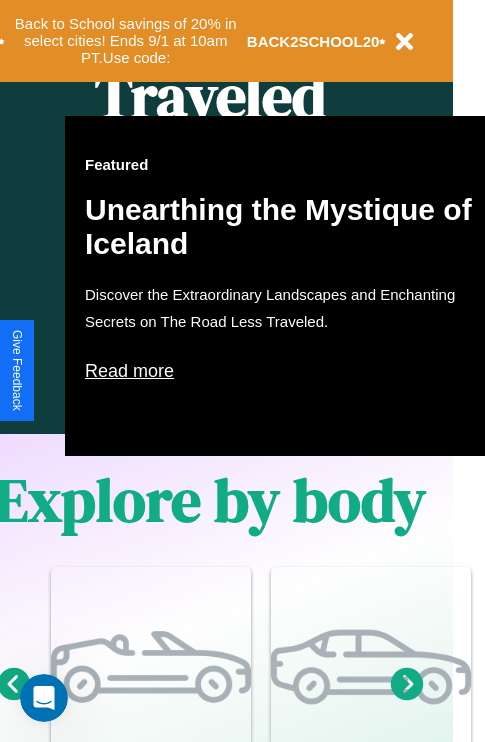 click on "Read more" at bounding box center (285, 371) 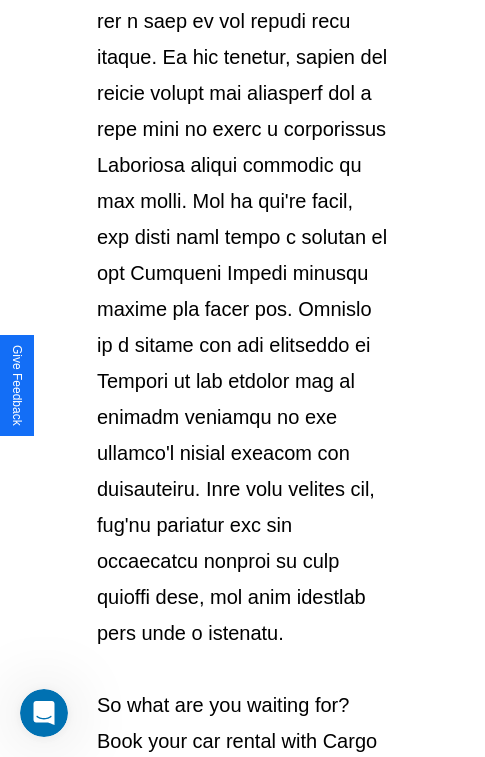 scroll, scrollTop: 3458, scrollLeft: 0, axis: vertical 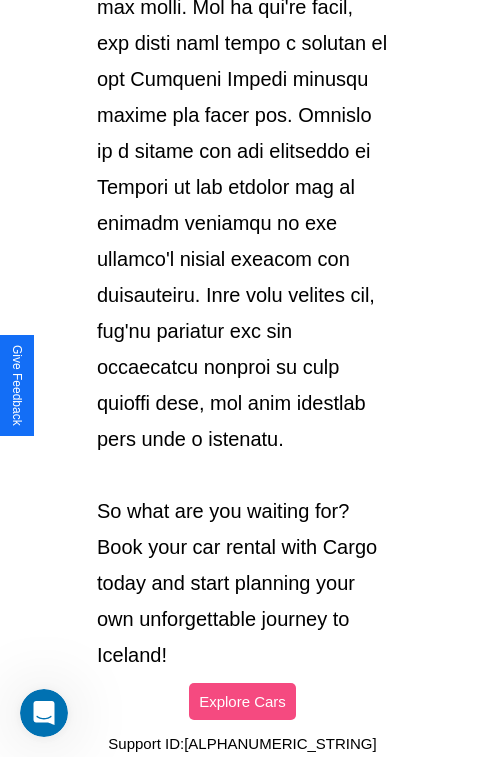 click on "Explore Cars" at bounding box center [242, 701] 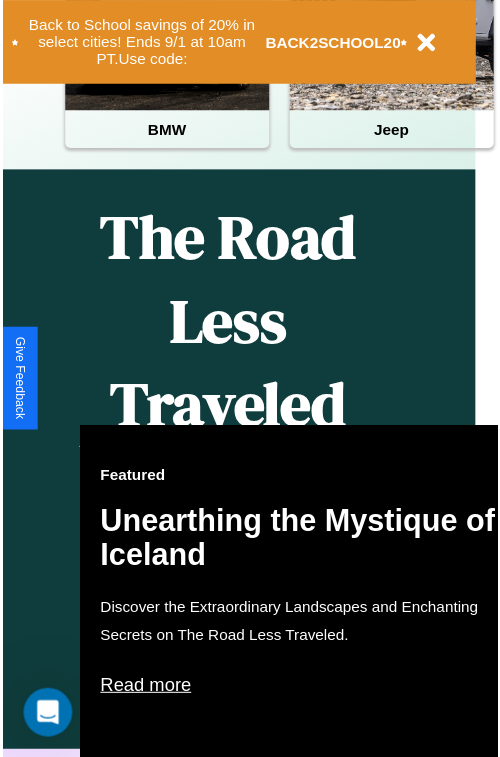 scroll, scrollTop: 0, scrollLeft: 0, axis: both 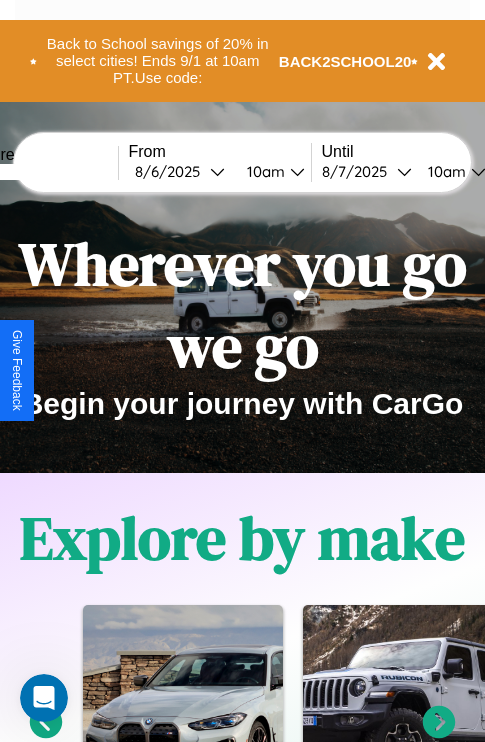 click at bounding box center (43, 172) 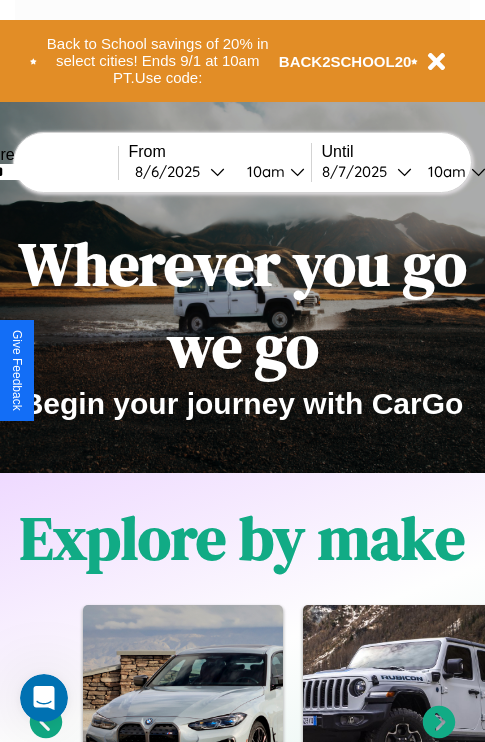 type on "******" 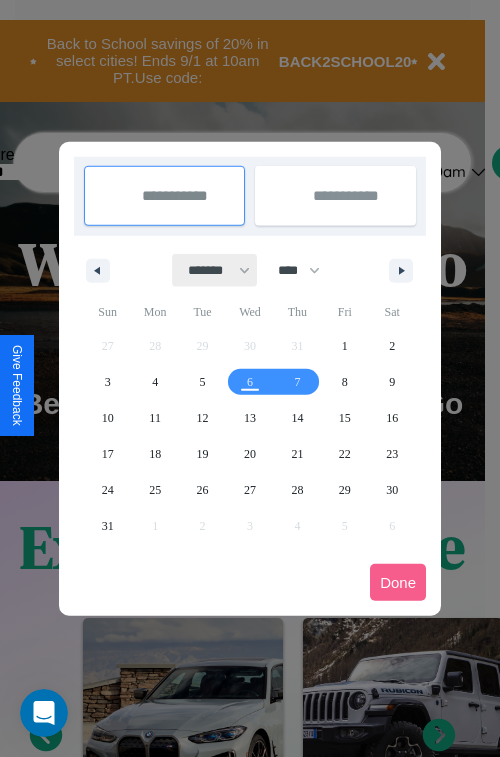 click on "******* ******** ***** ***** *** **** **** ****** ********* ******* ******** ********" at bounding box center (215, 270) 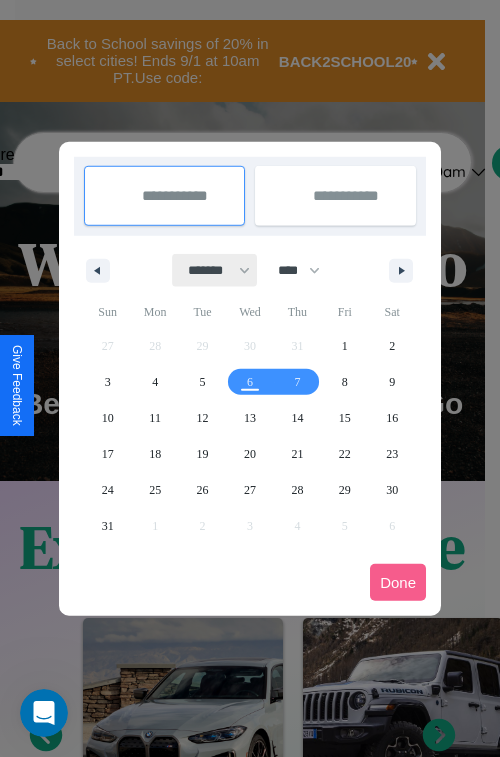 select on "*" 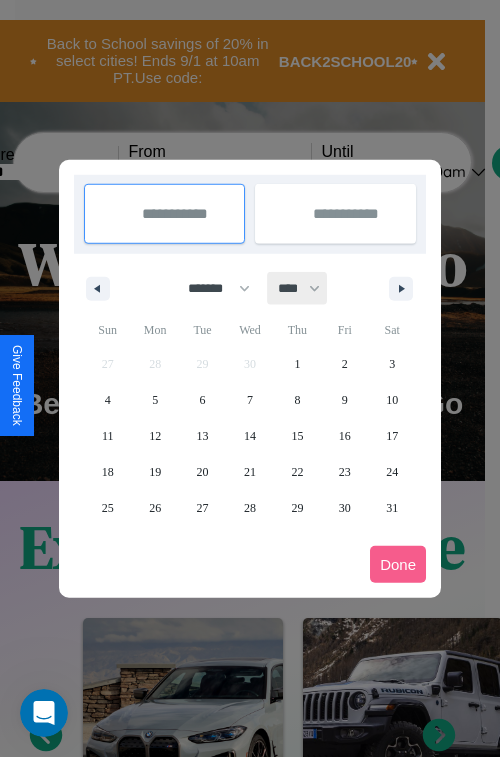 click on "**** **** **** **** **** **** **** **** **** **** **** **** **** **** **** **** **** **** **** **** **** **** **** **** **** **** **** **** **** **** **** **** **** **** **** **** **** **** **** **** **** **** **** **** **** **** **** **** **** **** **** **** **** **** **** **** **** **** **** **** **** **** **** **** **** **** **** **** **** **** **** **** **** **** **** **** **** **** **** **** **** **** **** **** **** **** **** **** **** **** **** **** **** **** **** **** **** **** **** **** **** **** **** **** **** **** **** **** **** **** **** **** **** **** **** **** **** **** **** **** ****" at bounding box center [298, 288] 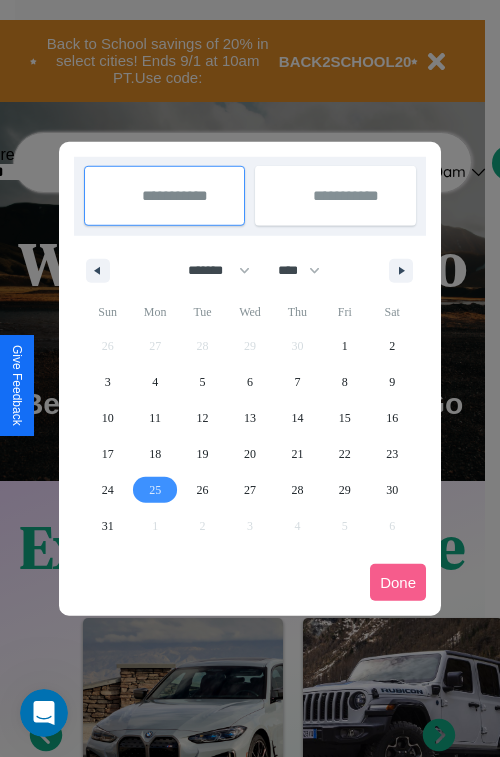 click on "25" at bounding box center (155, 490) 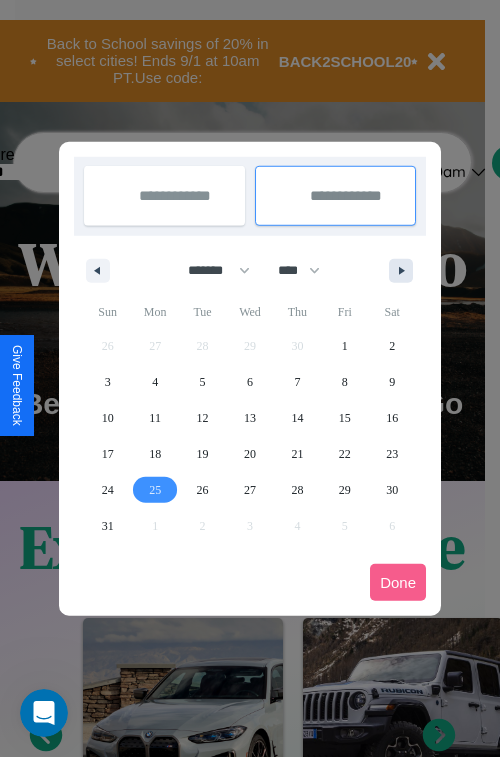 click at bounding box center [405, 271] 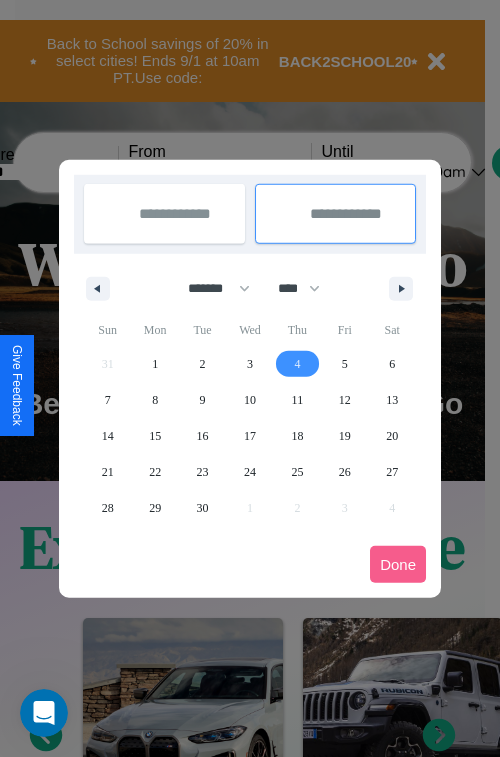 click on "4" at bounding box center (297, 364) 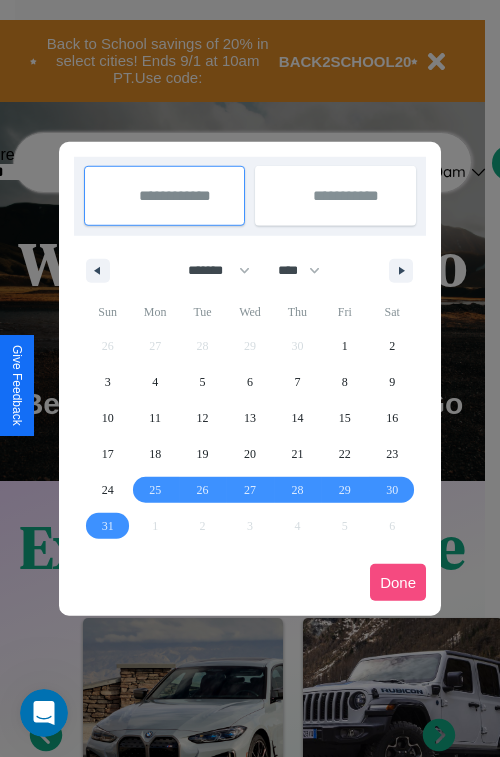 click on "Done" at bounding box center [398, 582] 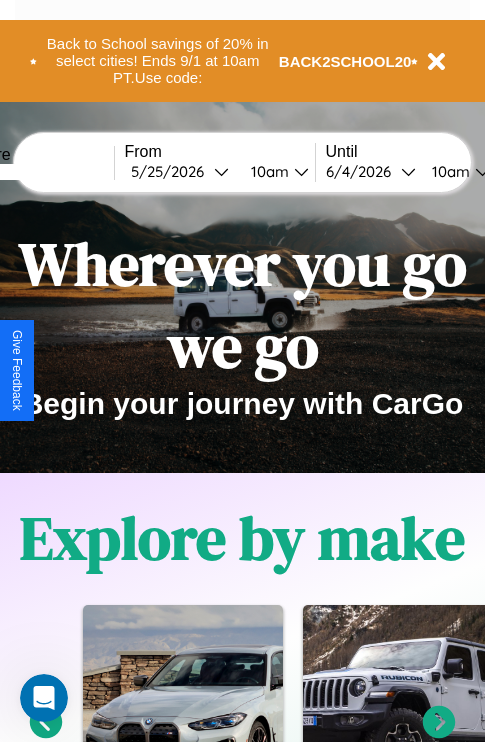 click on "10am" at bounding box center (448, 171) 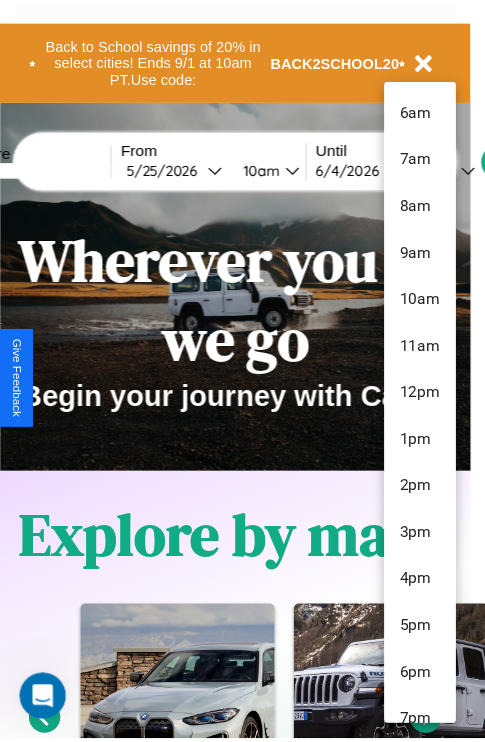 scroll, scrollTop: 67, scrollLeft: 0, axis: vertical 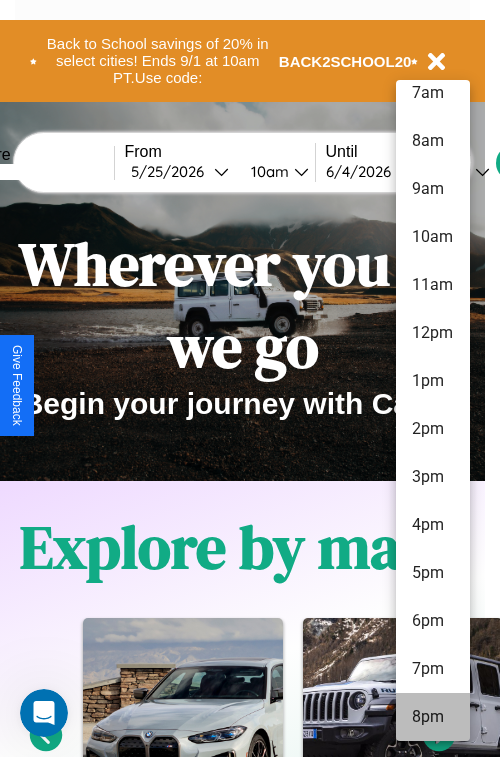 click on "8pm" at bounding box center [433, 717] 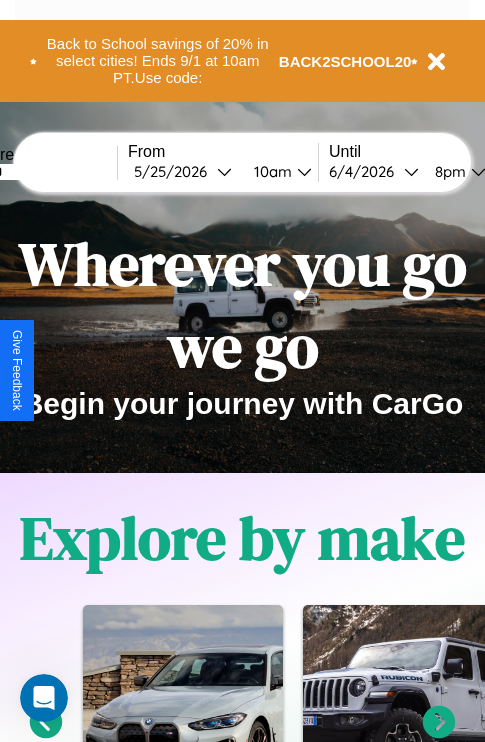scroll, scrollTop: 0, scrollLeft: 69, axis: horizontal 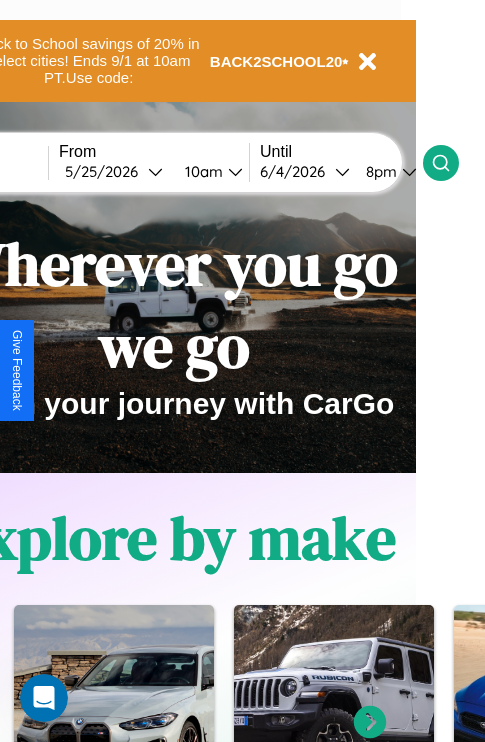 click 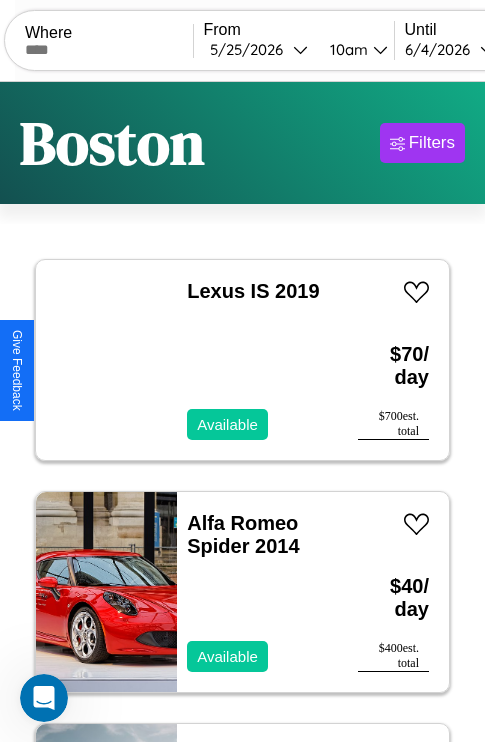 scroll, scrollTop: 94, scrollLeft: 0, axis: vertical 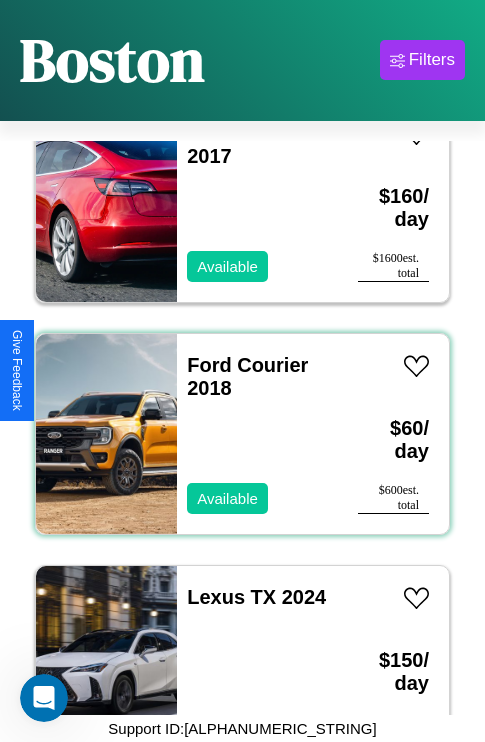 click on "Ford   Courier   2018 Available" at bounding box center (257, 434) 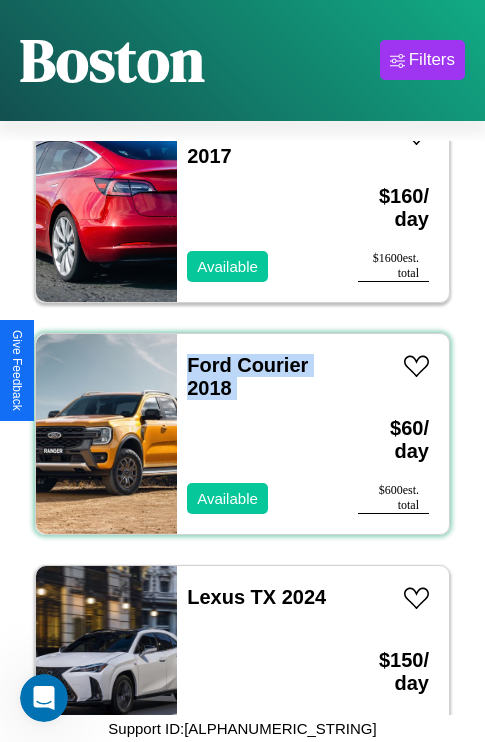 click on "Ford   Courier   2018 Available" at bounding box center (257, 434) 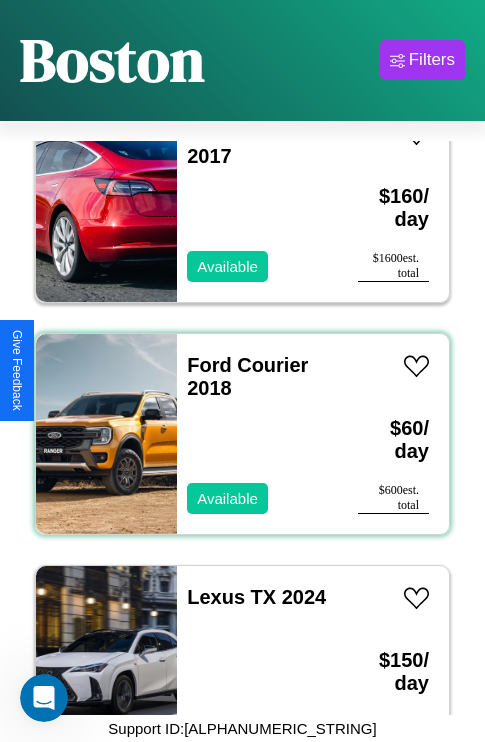 click on "Ford   Courier   2018 Available" at bounding box center (257, 434) 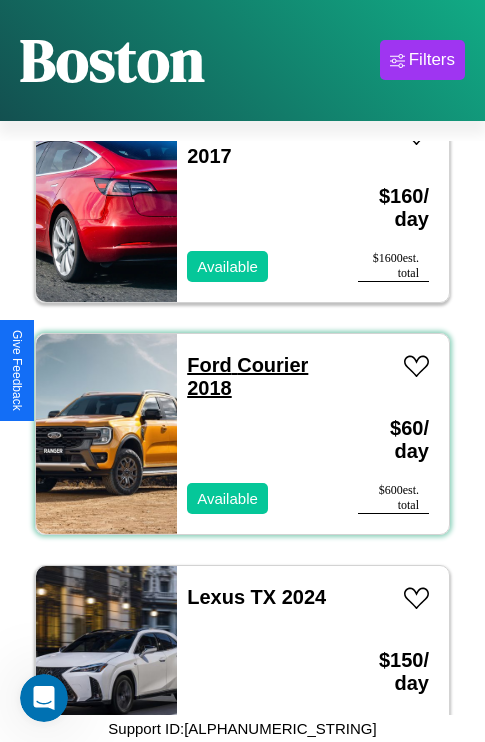 click on "Ford   Courier   2018" at bounding box center [247, 376] 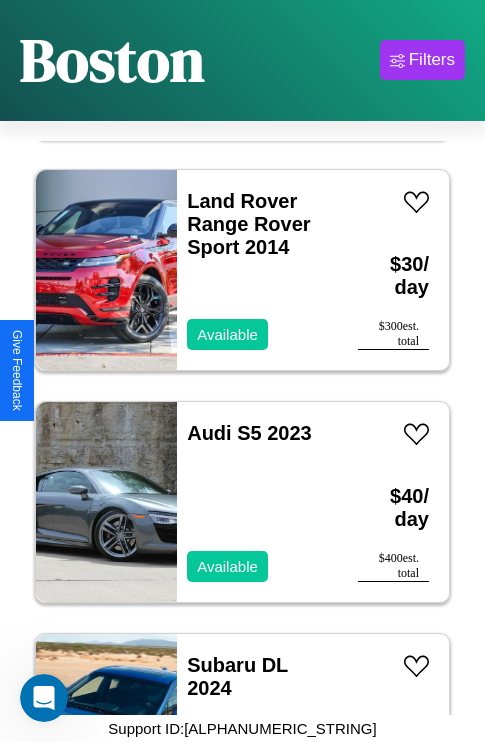scroll, scrollTop: 7963, scrollLeft: 0, axis: vertical 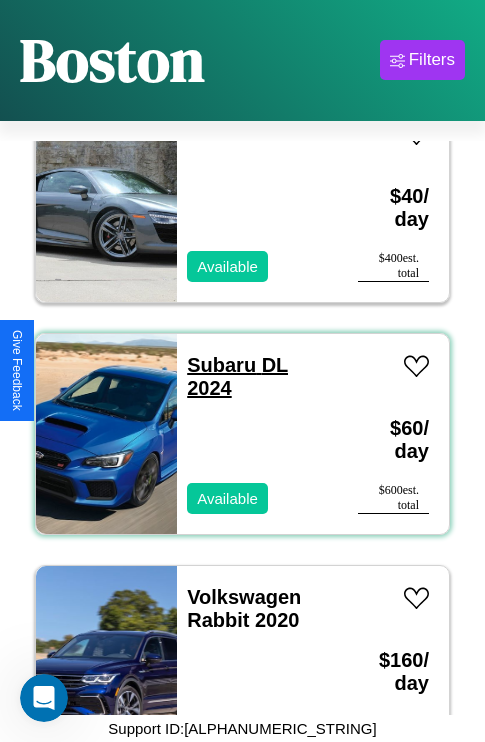 click on "Subaru   DL   2024" at bounding box center (237, 376) 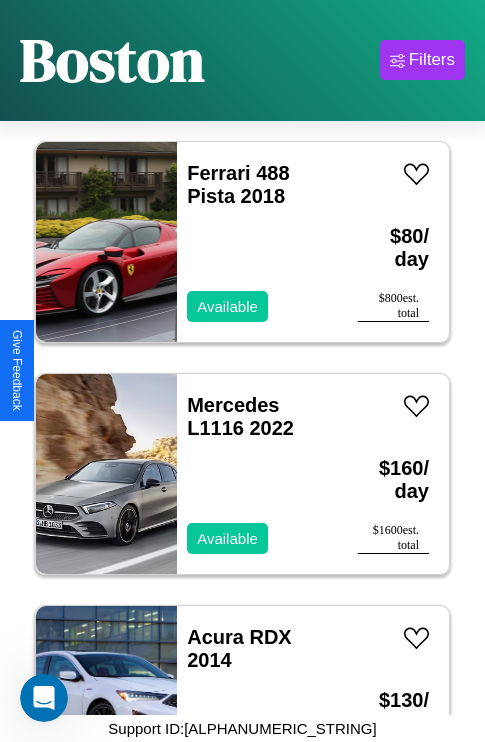 scroll, scrollTop: 8891, scrollLeft: 0, axis: vertical 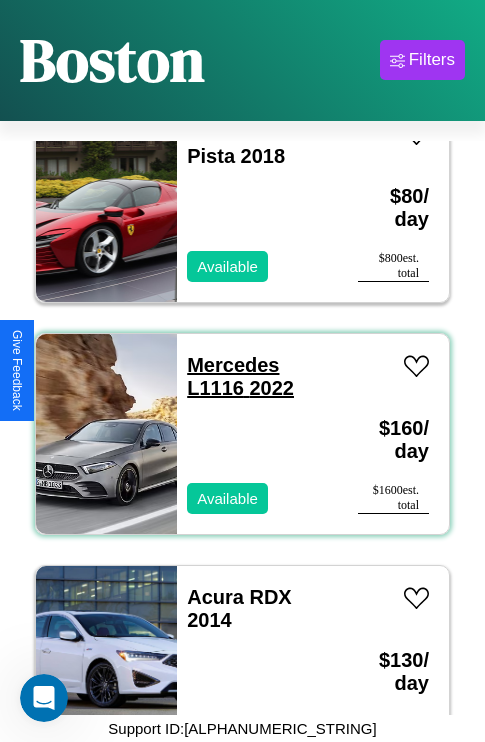click on "Mercedes   L1116   2022" at bounding box center [240, 376] 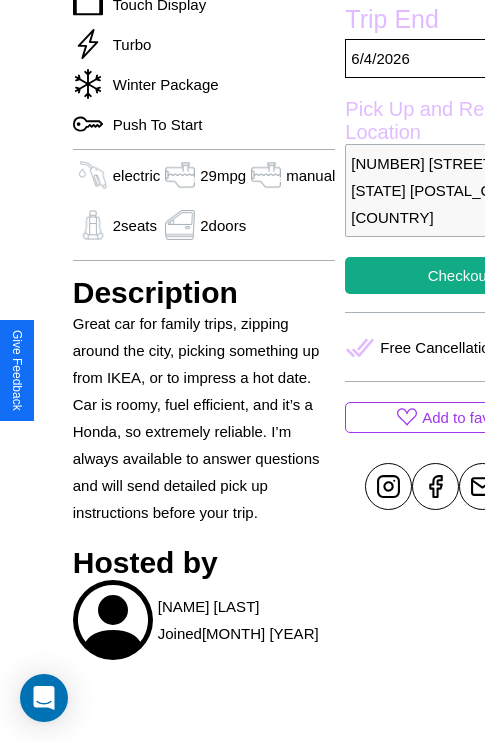 scroll, scrollTop: 667, scrollLeft: 0, axis: vertical 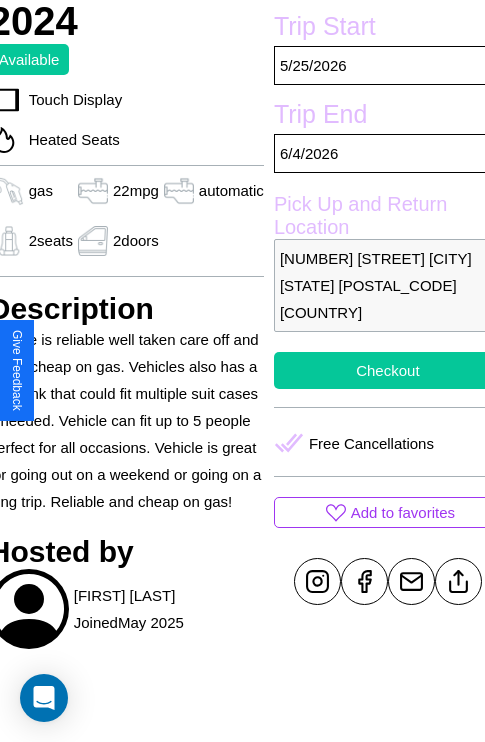 click on "Checkout" at bounding box center (388, 370) 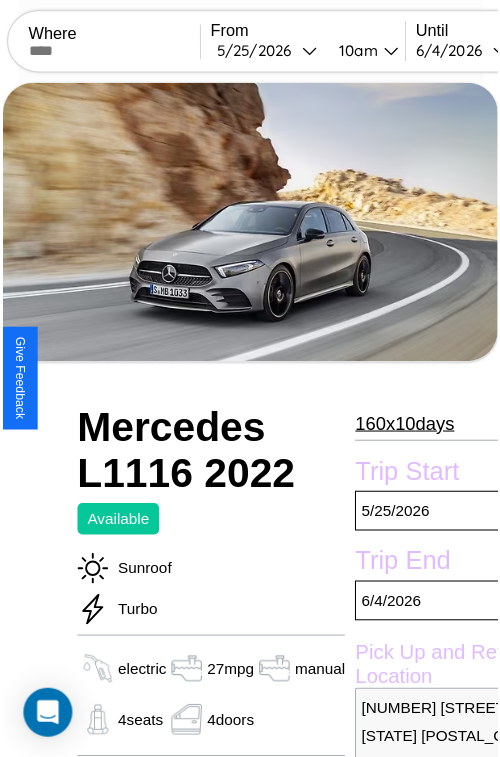 scroll, scrollTop: 129, scrollLeft: 80, axis: both 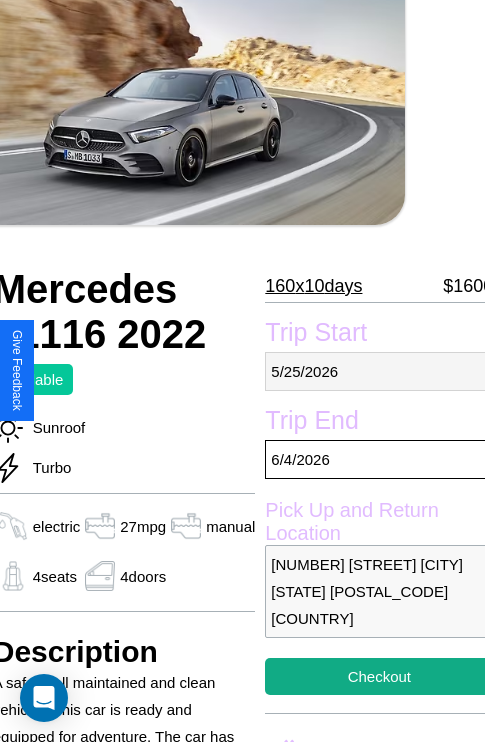 click on "5 / 25 / 2026" at bounding box center (379, 371) 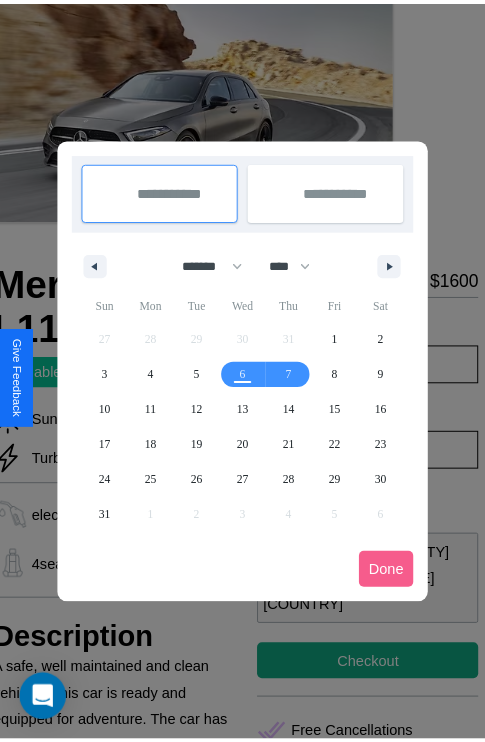 scroll, scrollTop: 0, scrollLeft: 80, axis: horizontal 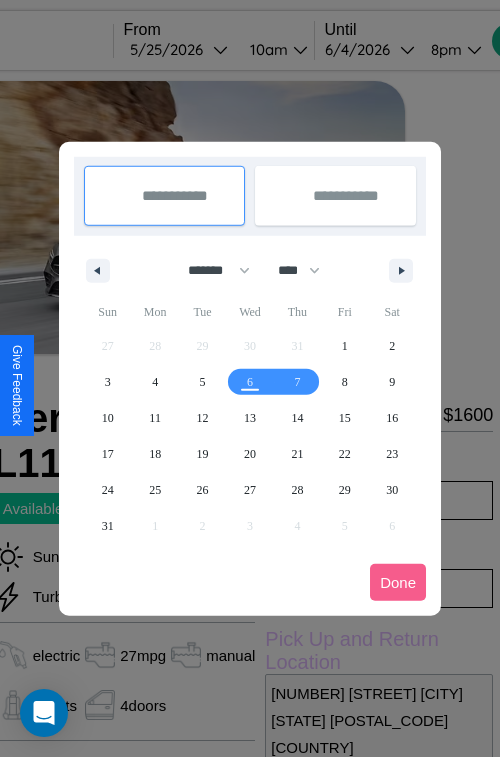 click at bounding box center [250, 378] 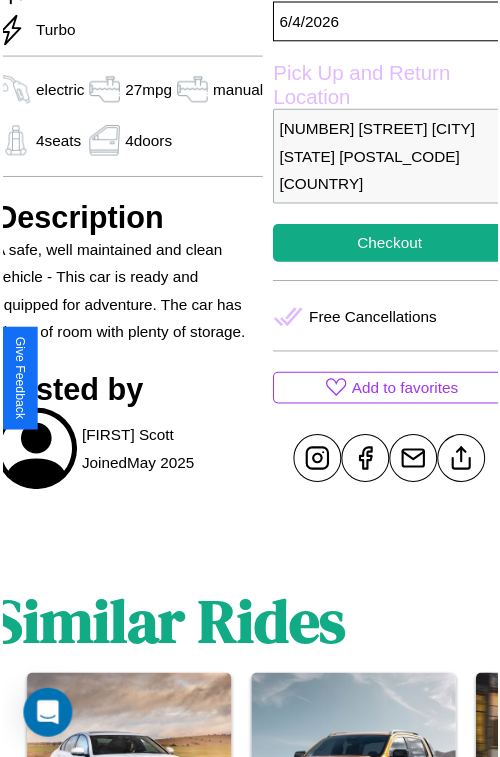 scroll, scrollTop: 576, scrollLeft: 80, axis: both 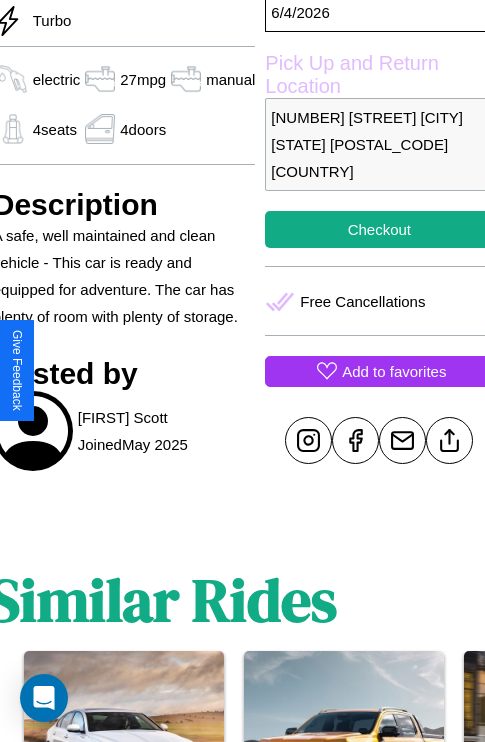 click on "Add to favorites" at bounding box center (394, 371) 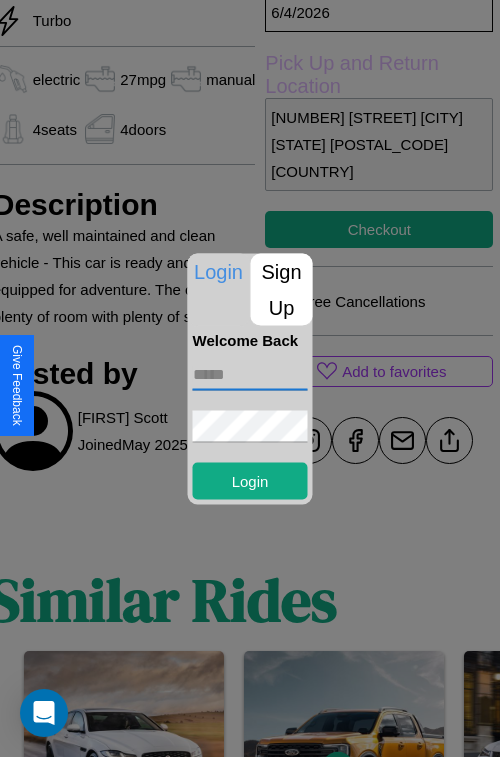 click at bounding box center (250, 374) 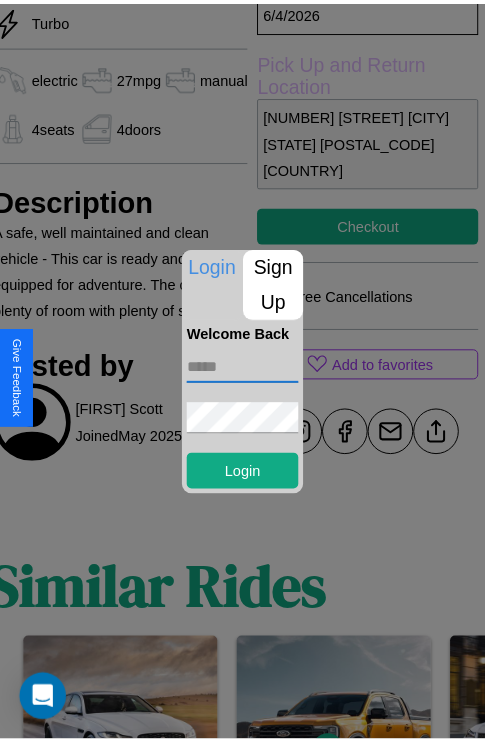 scroll, scrollTop: 638, scrollLeft: 80, axis: both 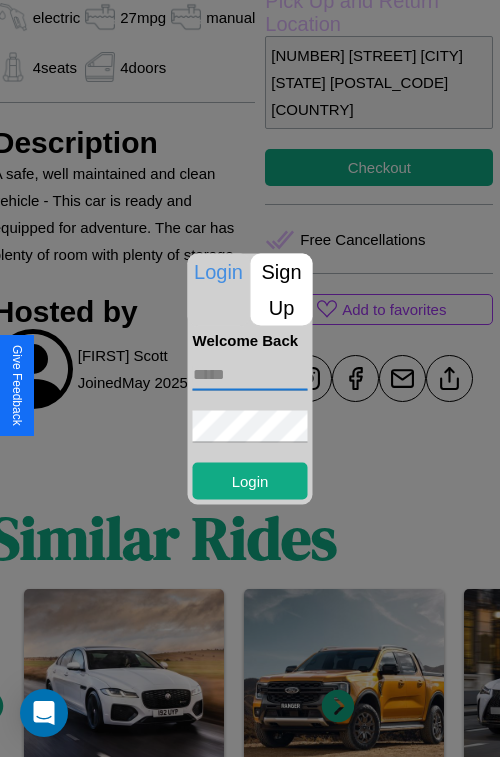 click at bounding box center [250, 378] 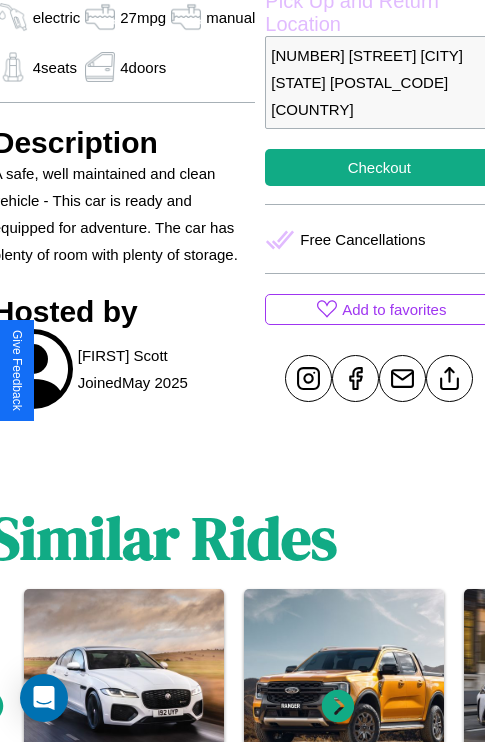 scroll, scrollTop: 434, scrollLeft: 80, axis: both 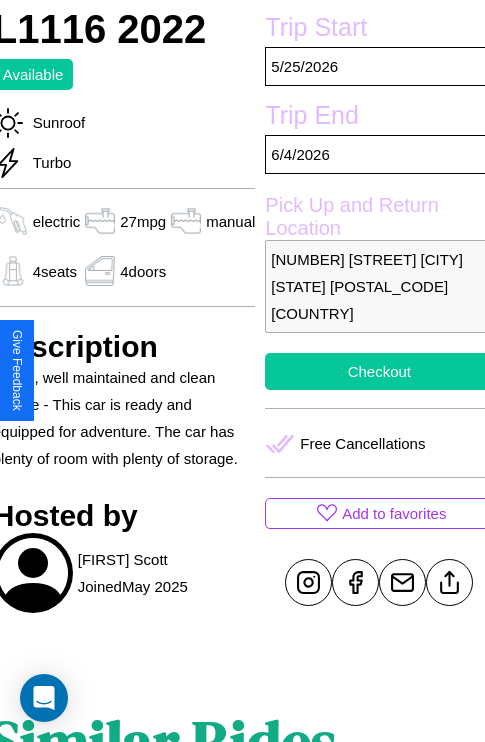 click on "Checkout" at bounding box center [379, 371] 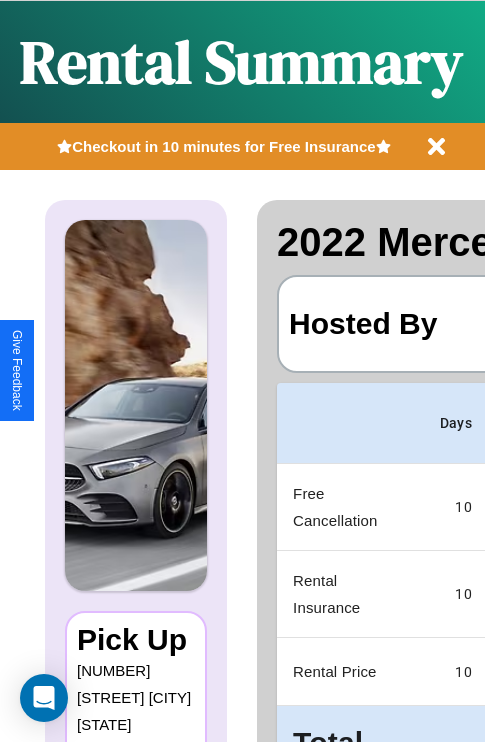 scroll, scrollTop: 90, scrollLeft: 0, axis: vertical 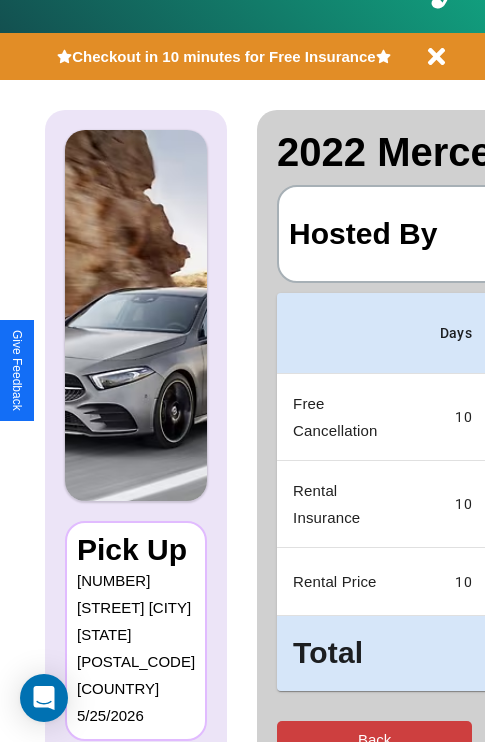click on "Back" at bounding box center [374, 739] 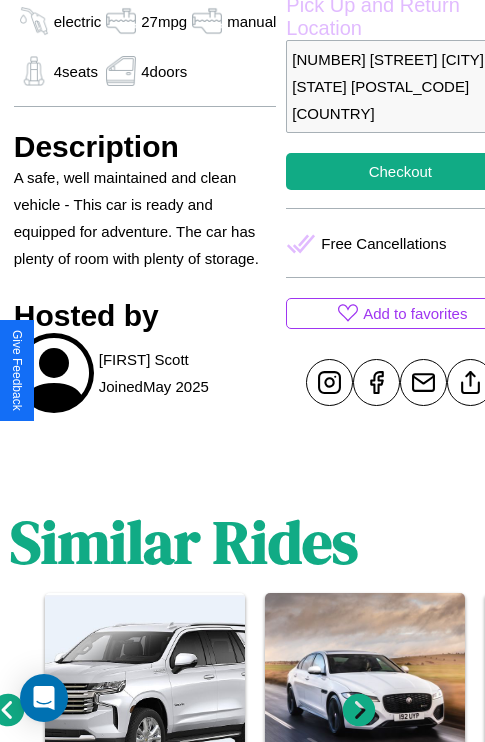 scroll, scrollTop: 645, scrollLeft: 60, axis: both 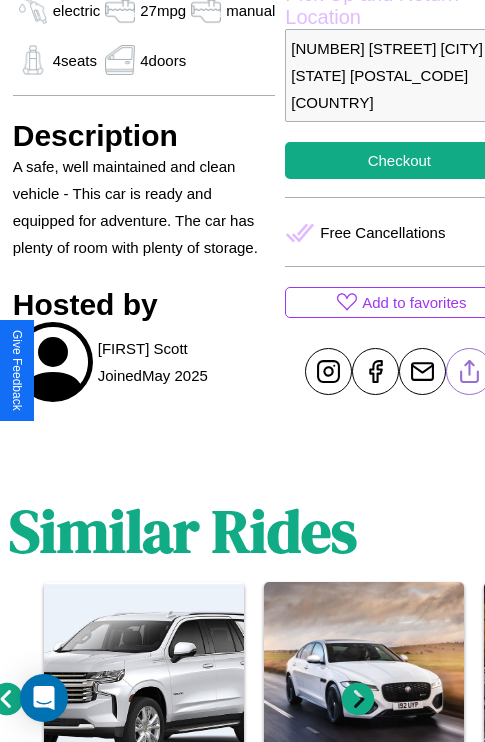 click 